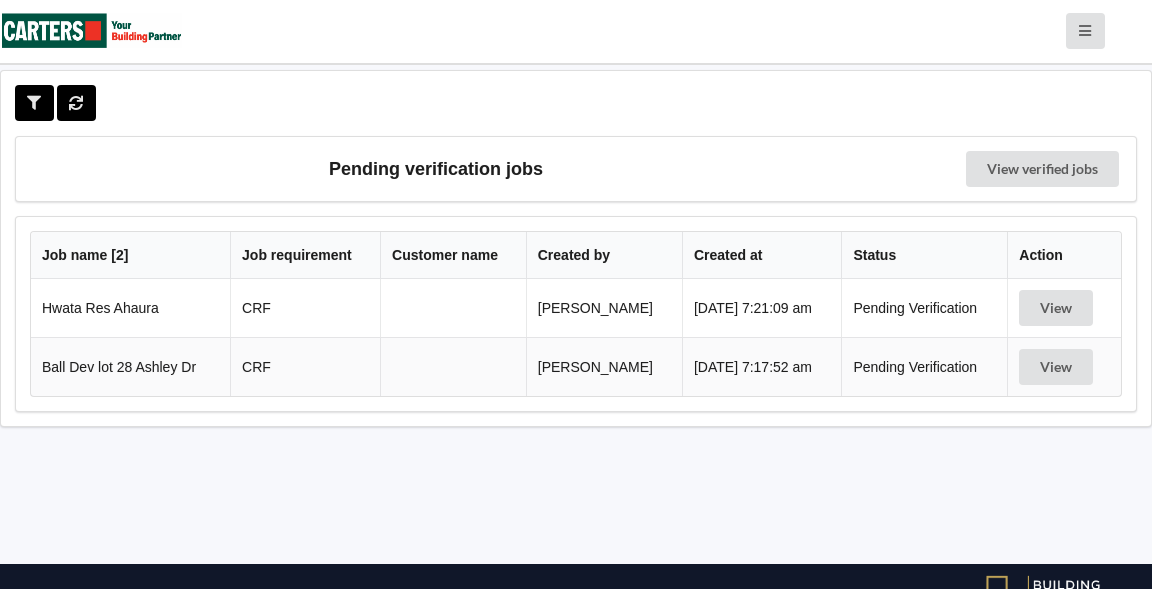 scroll, scrollTop: 0, scrollLeft: 0, axis: both 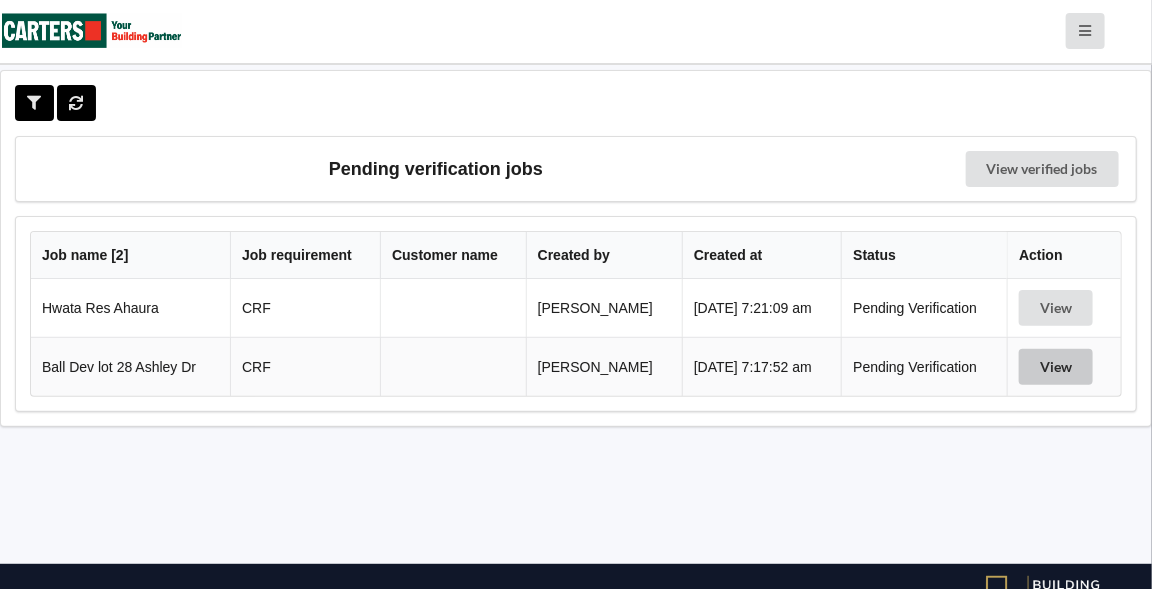 click on "View" at bounding box center [1056, 367] 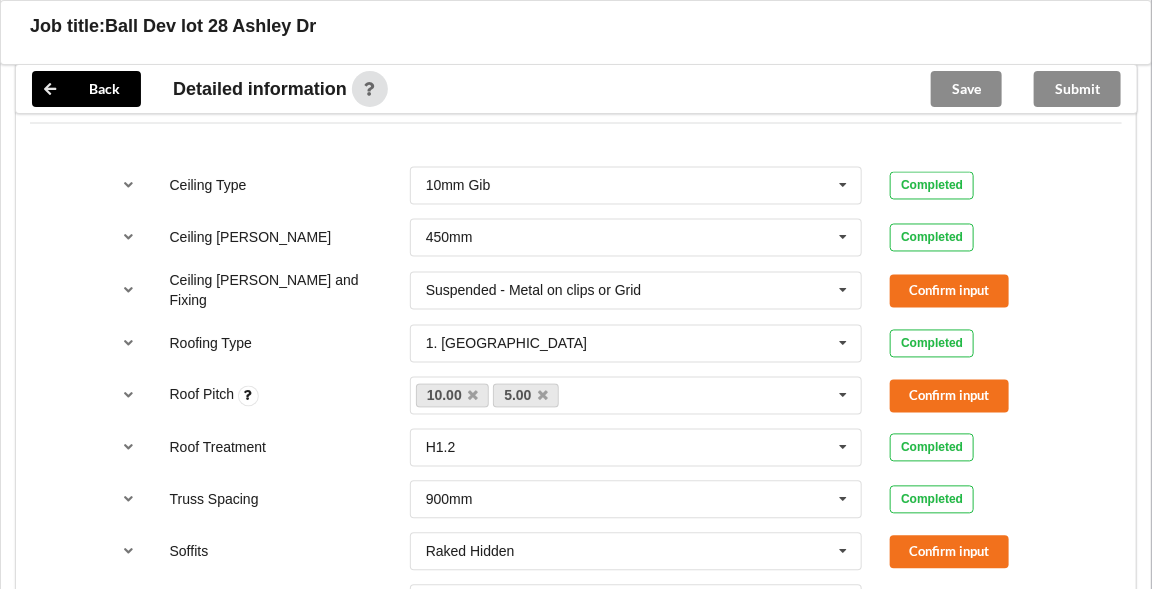 scroll, scrollTop: 1141, scrollLeft: 0, axis: vertical 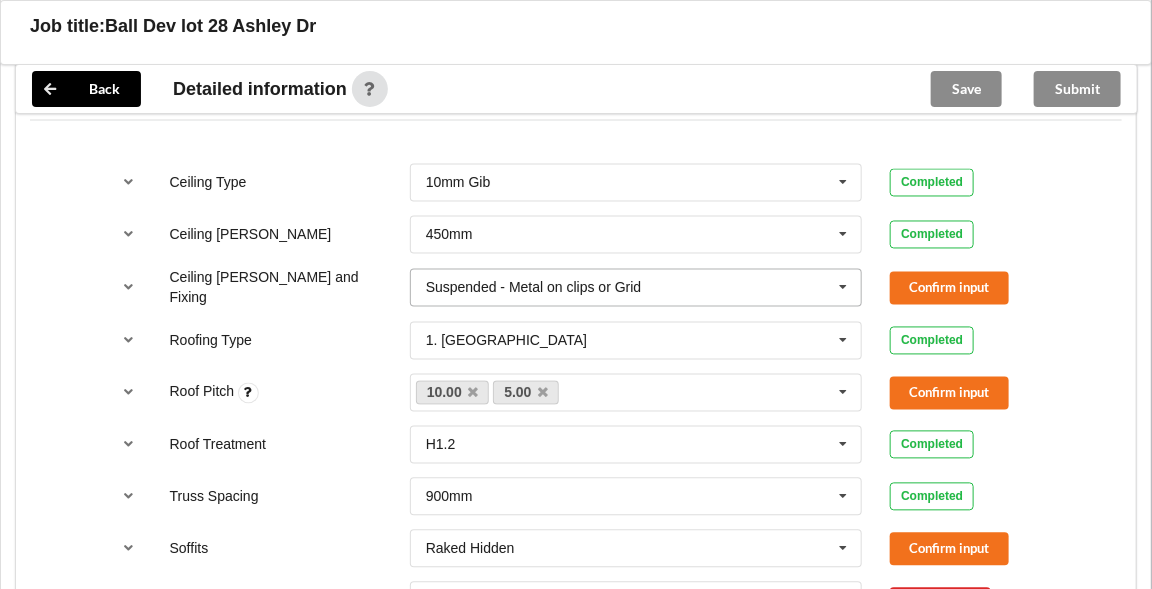 click at bounding box center (844, 288) 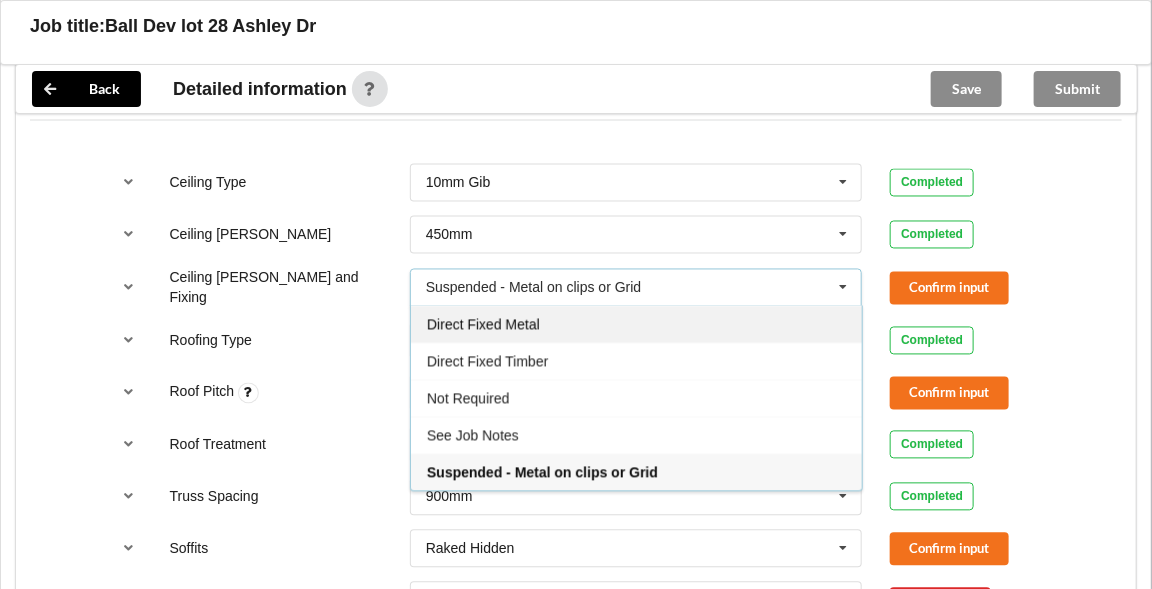 click on "Direct Fixed Metal" at bounding box center (483, 325) 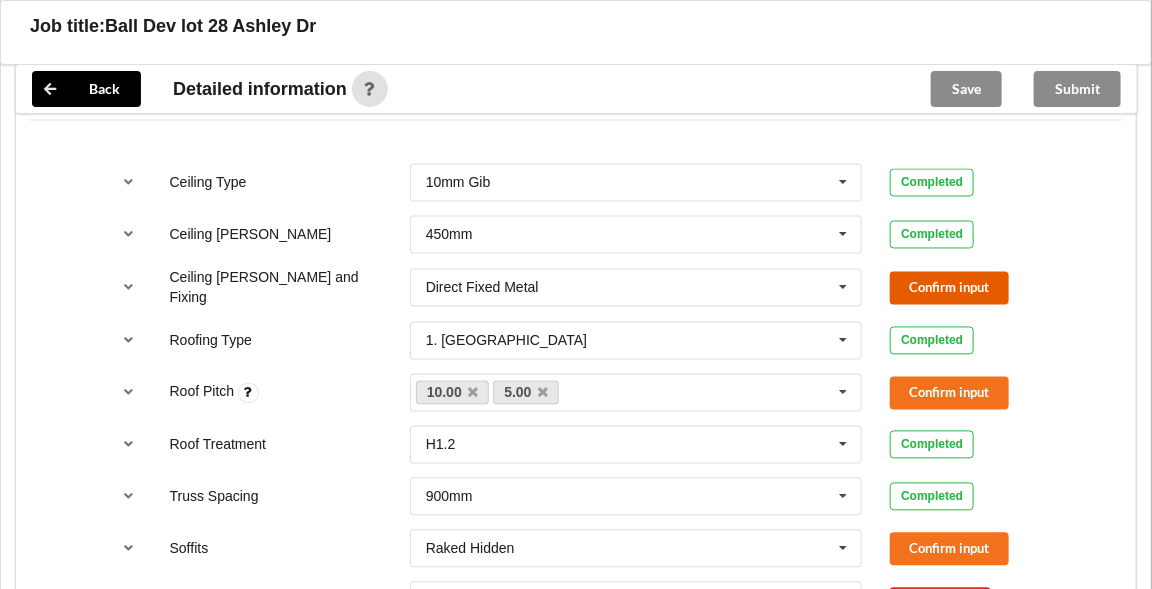 click on "Confirm input" at bounding box center [949, 288] 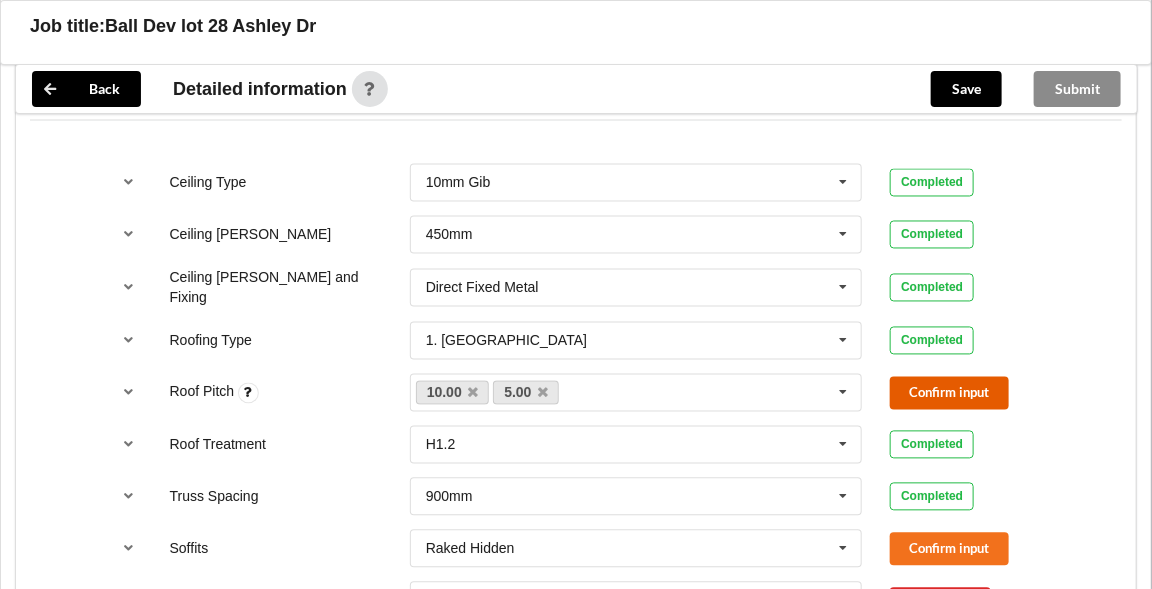 click on "Confirm input" at bounding box center (949, 393) 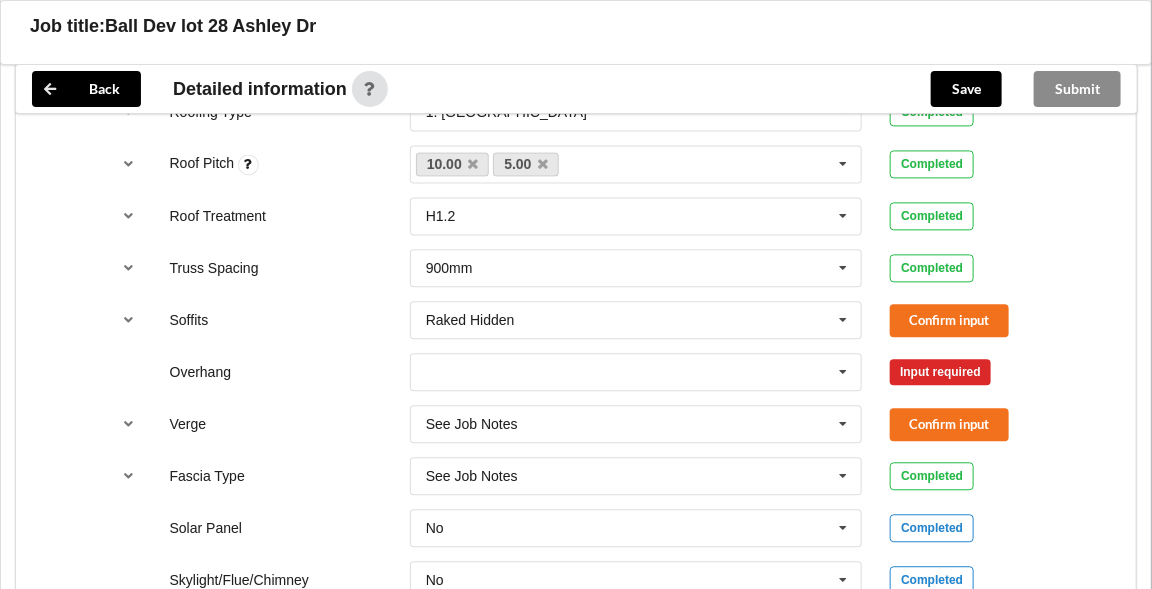 scroll, scrollTop: 1373, scrollLeft: 0, axis: vertical 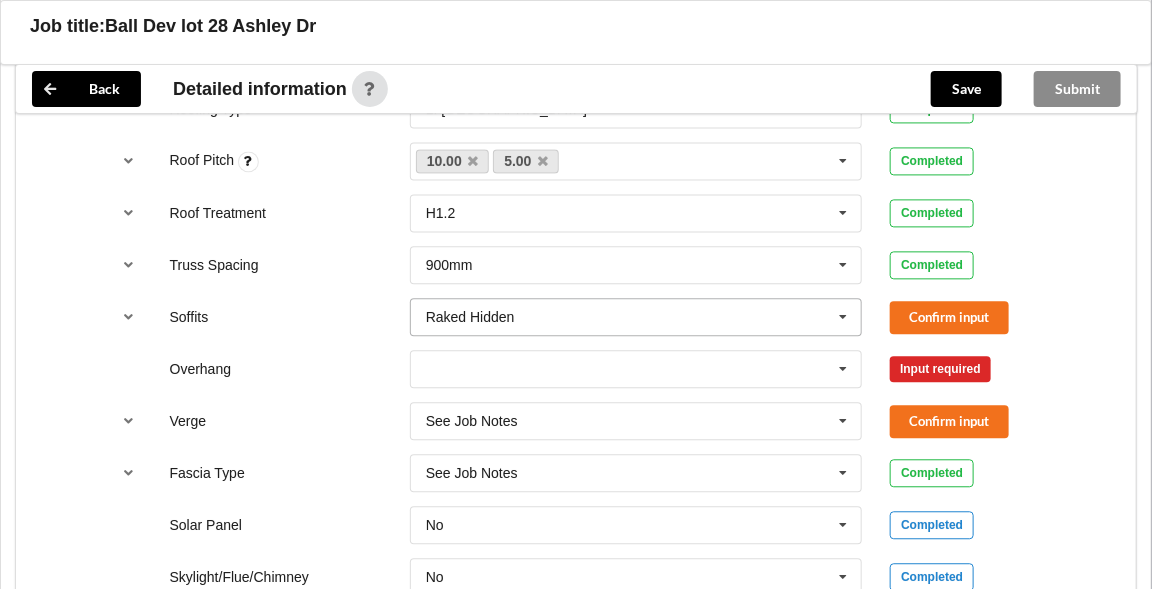 click at bounding box center (844, 317) 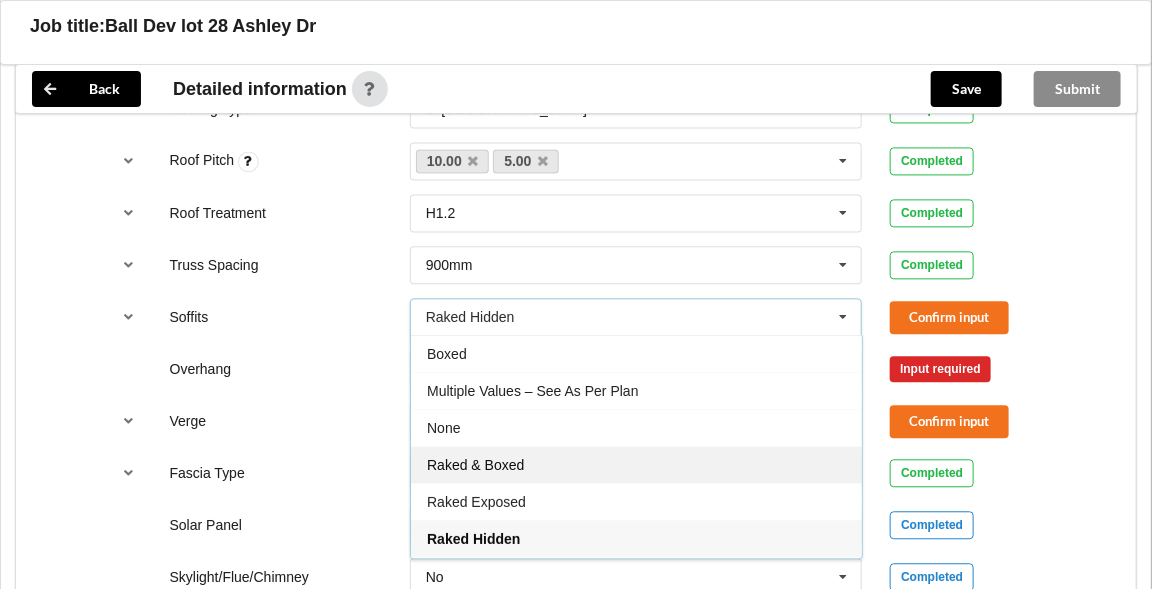 click on "Raked & Boxed" at bounding box center [636, 464] 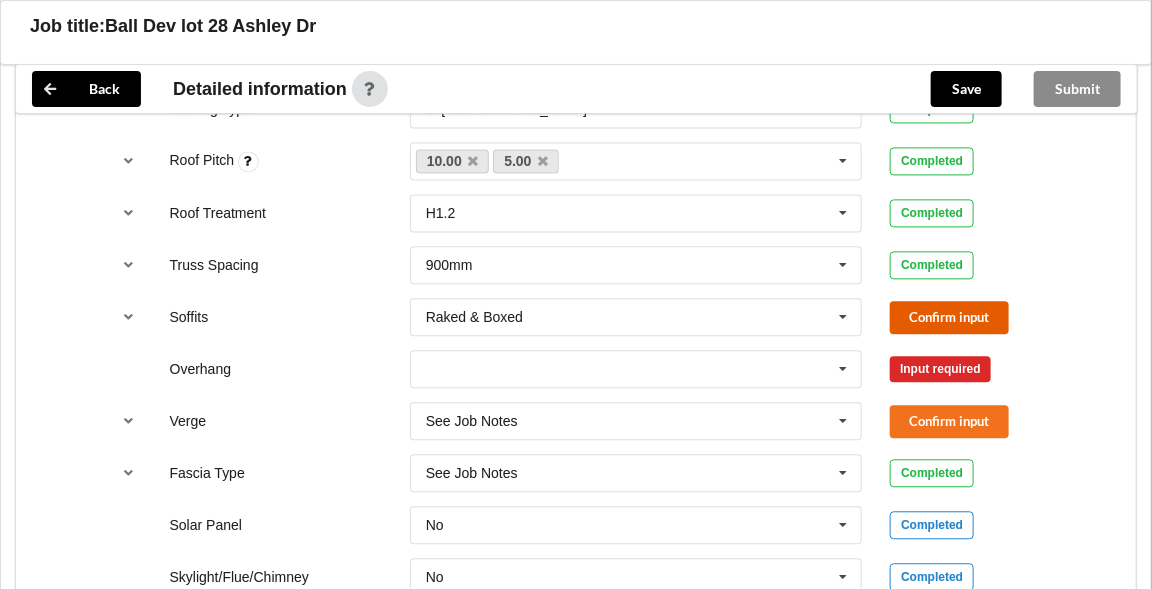 click on "Confirm input" at bounding box center (949, 317) 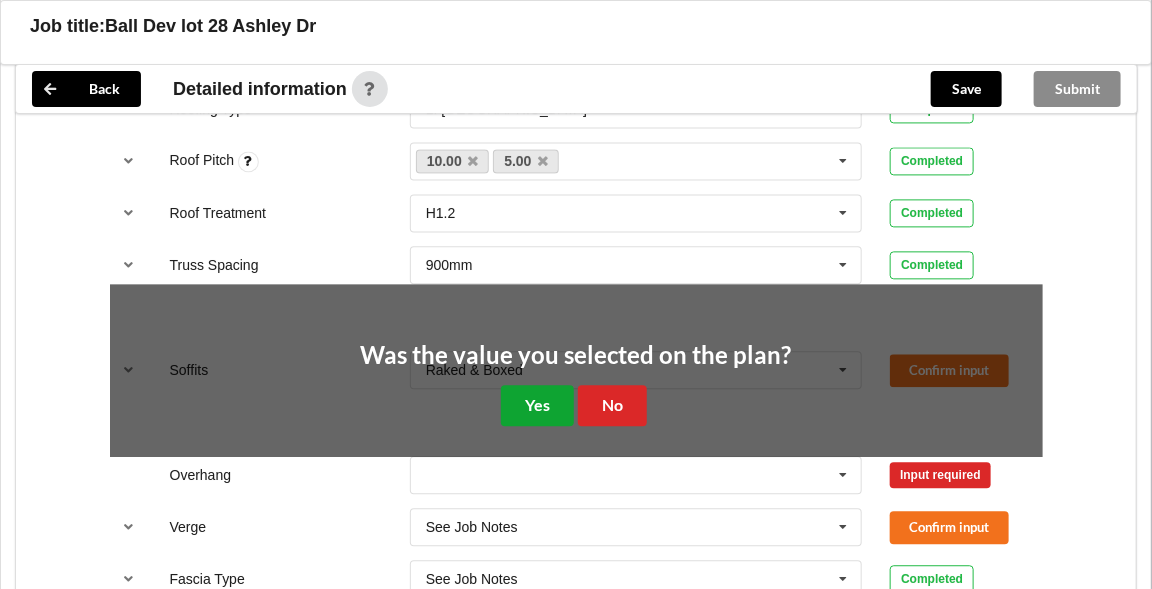 click on "Yes" at bounding box center [537, 405] 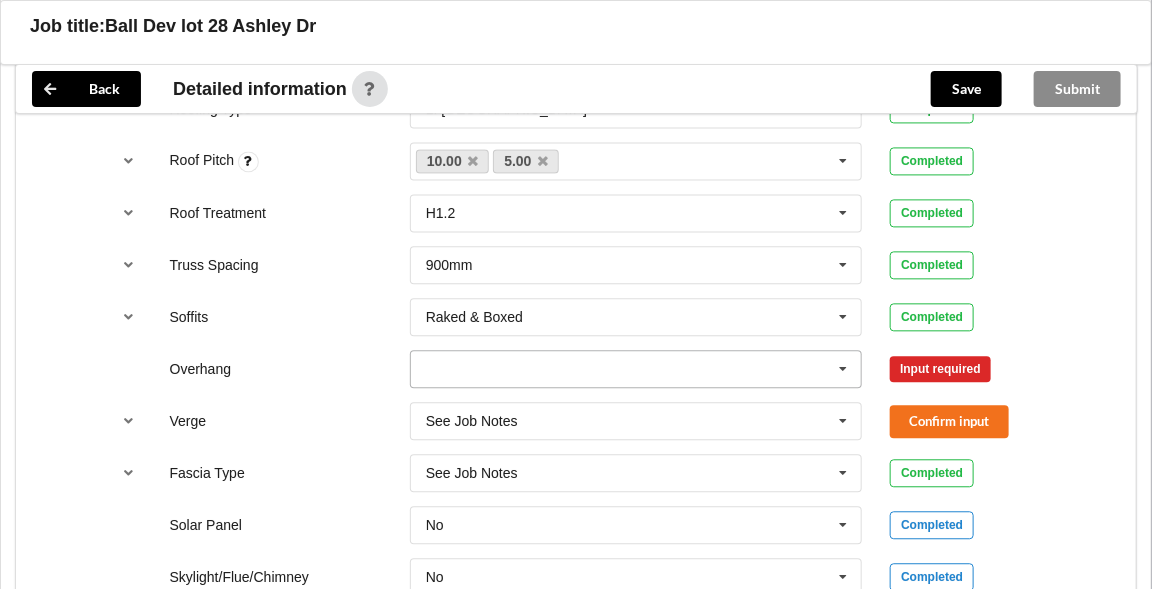 click at bounding box center (844, 369) 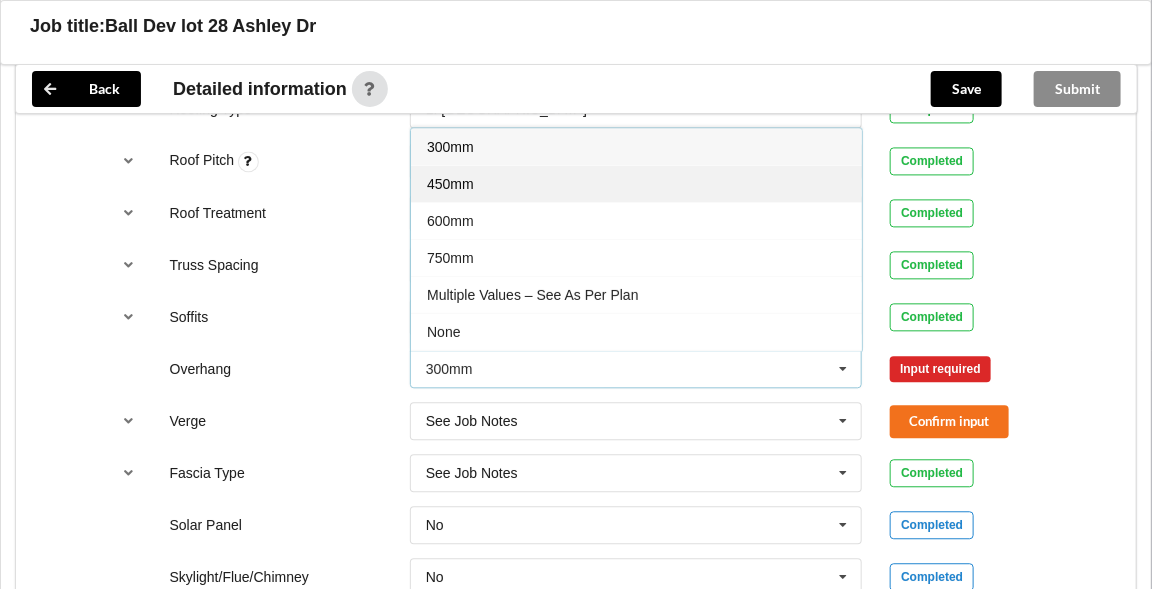 click on "450mm" at bounding box center [450, 184] 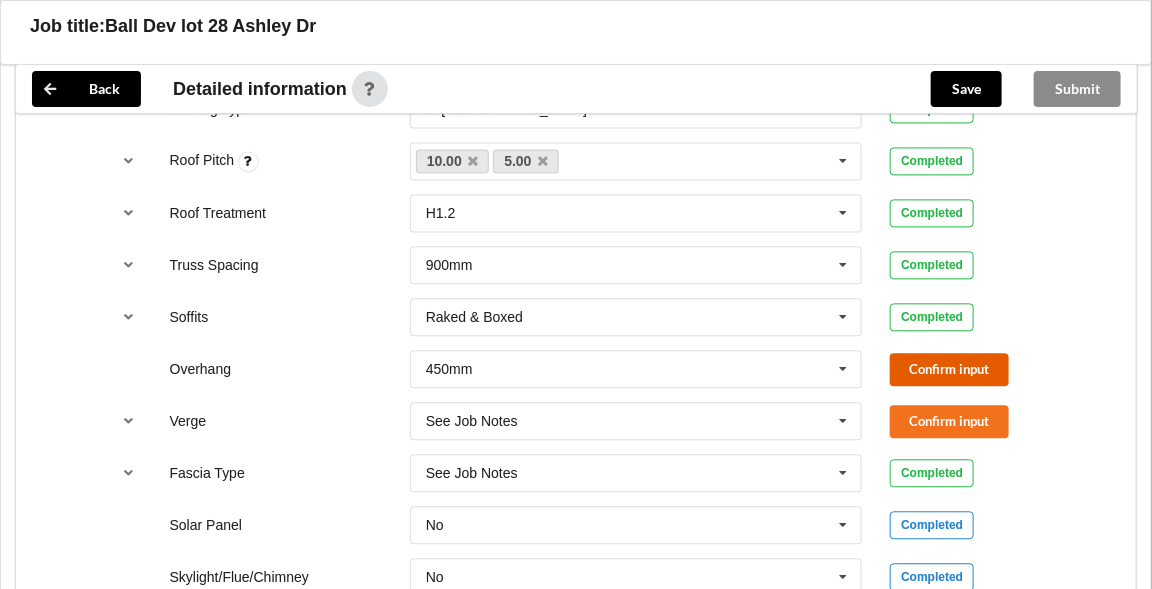 click on "Confirm input" at bounding box center [949, 369] 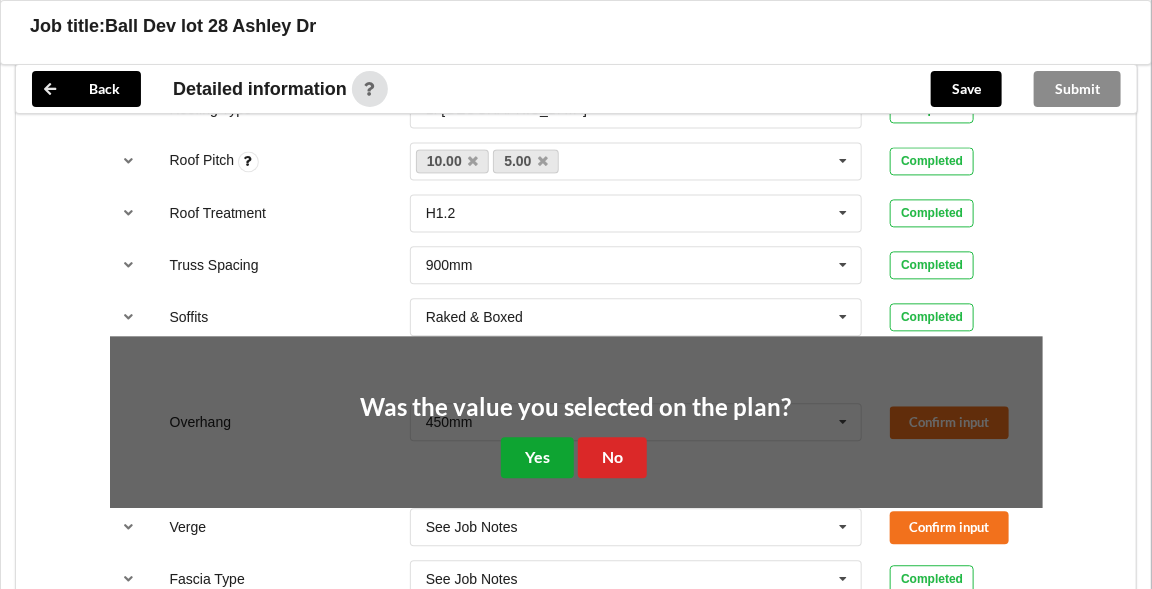 click on "Yes" at bounding box center [537, 457] 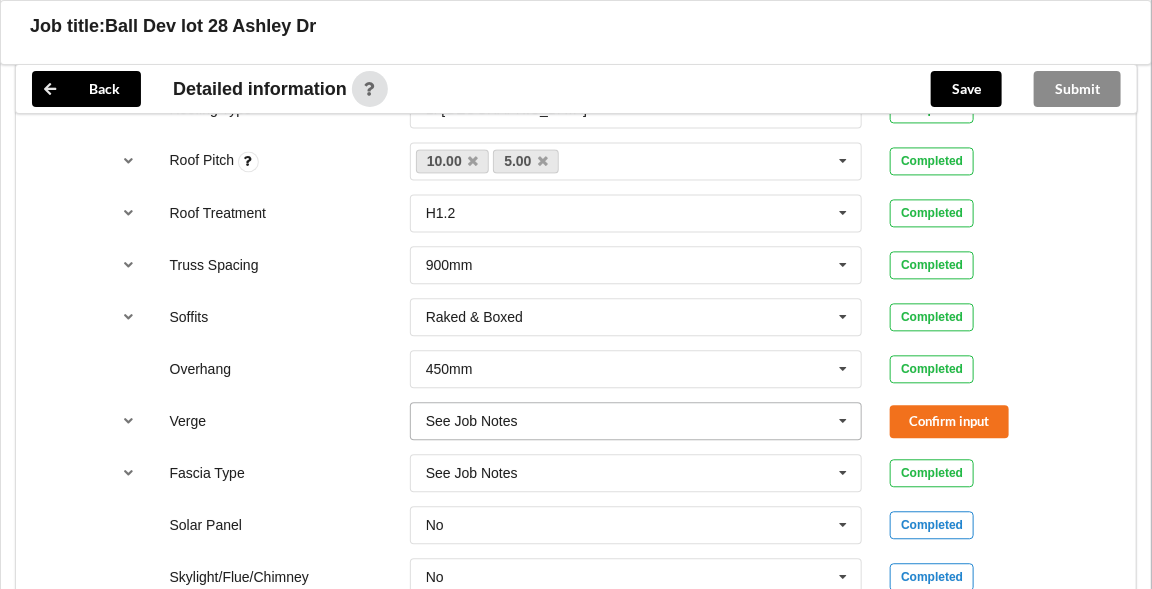click at bounding box center [844, 421] 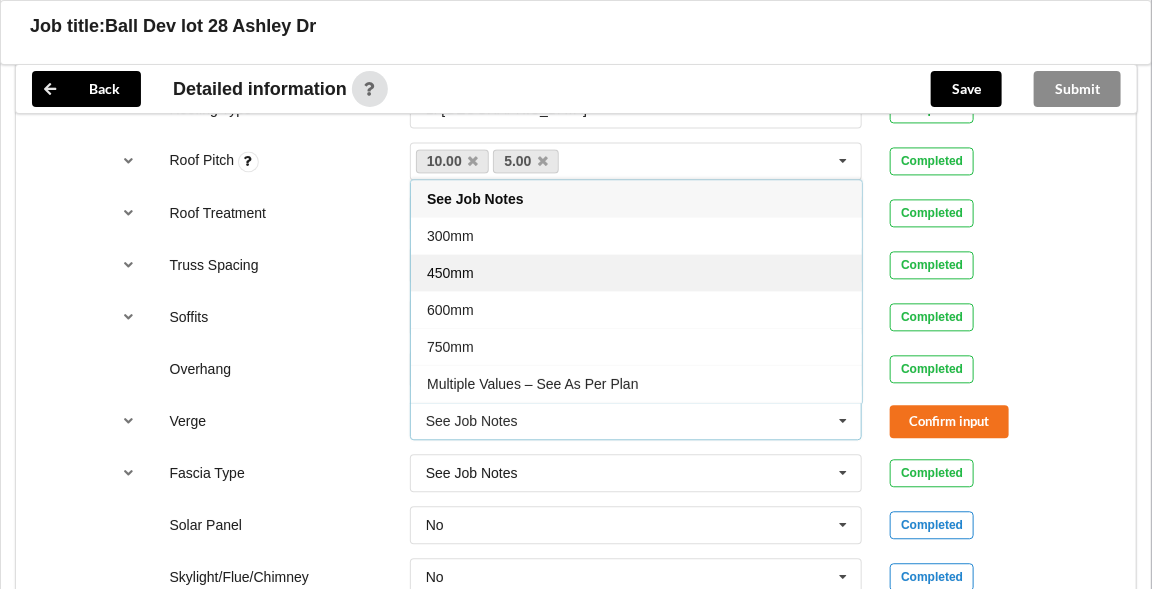 click on "450mm" at bounding box center (636, 272) 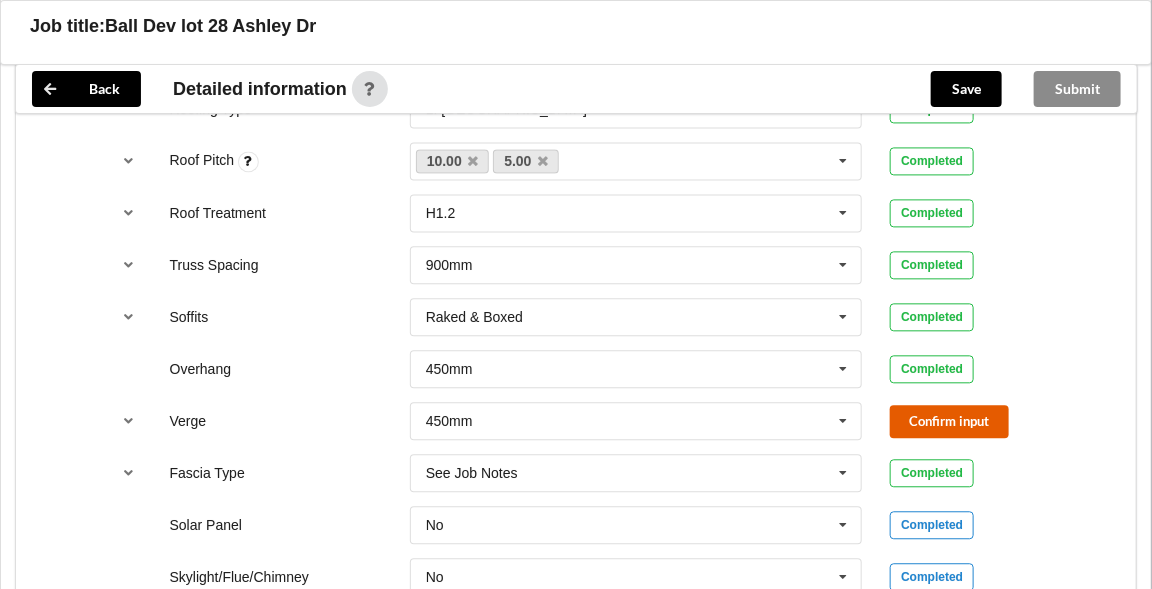 click on "Confirm input" at bounding box center (949, 421) 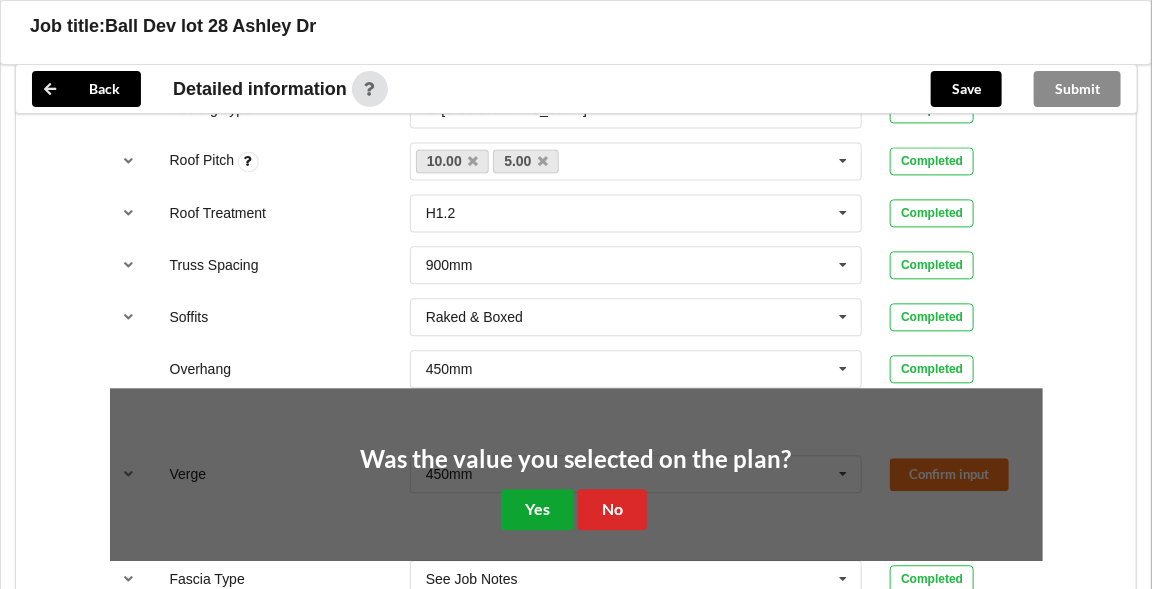 click on "Yes" at bounding box center [537, 509] 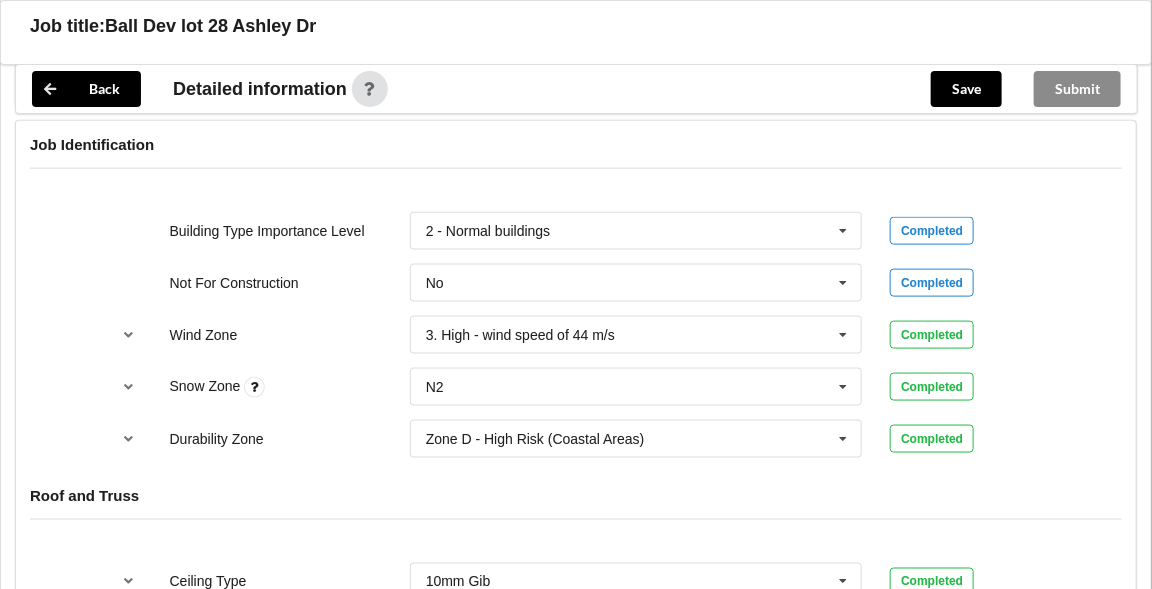 scroll, scrollTop: 701, scrollLeft: 0, axis: vertical 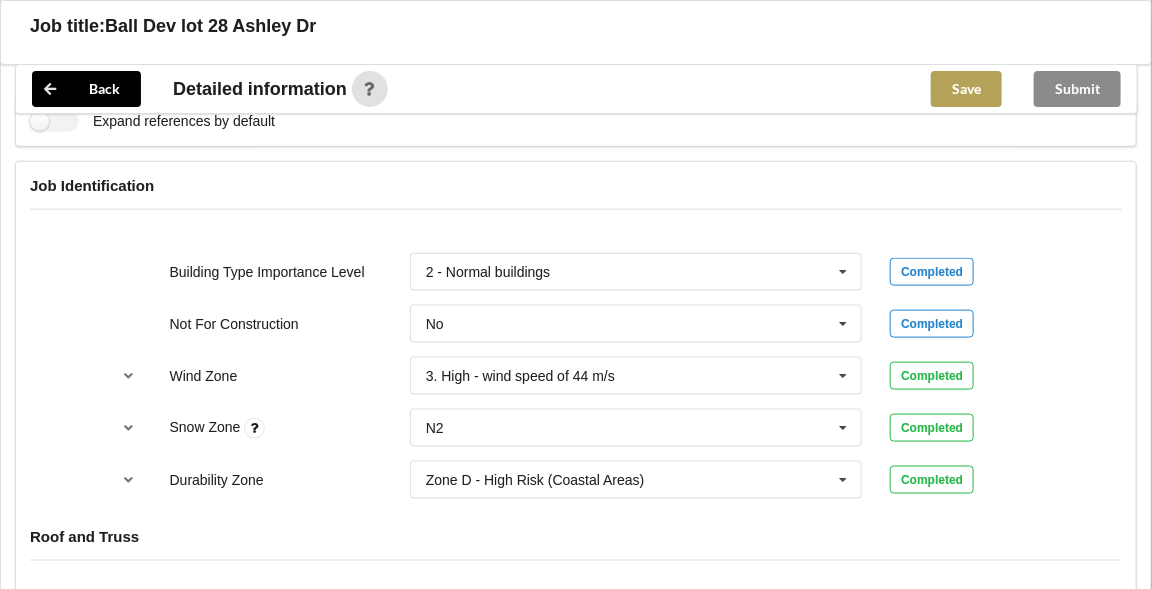click on "Save" at bounding box center [966, 89] 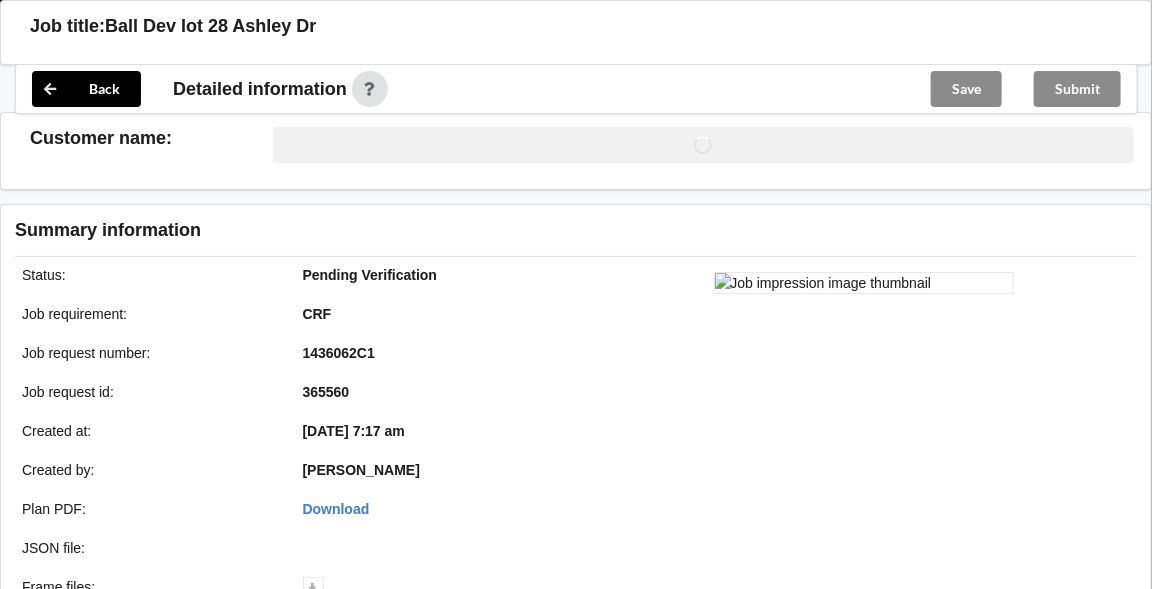 scroll, scrollTop: 701, scrollLeft: 0, axis: vertical 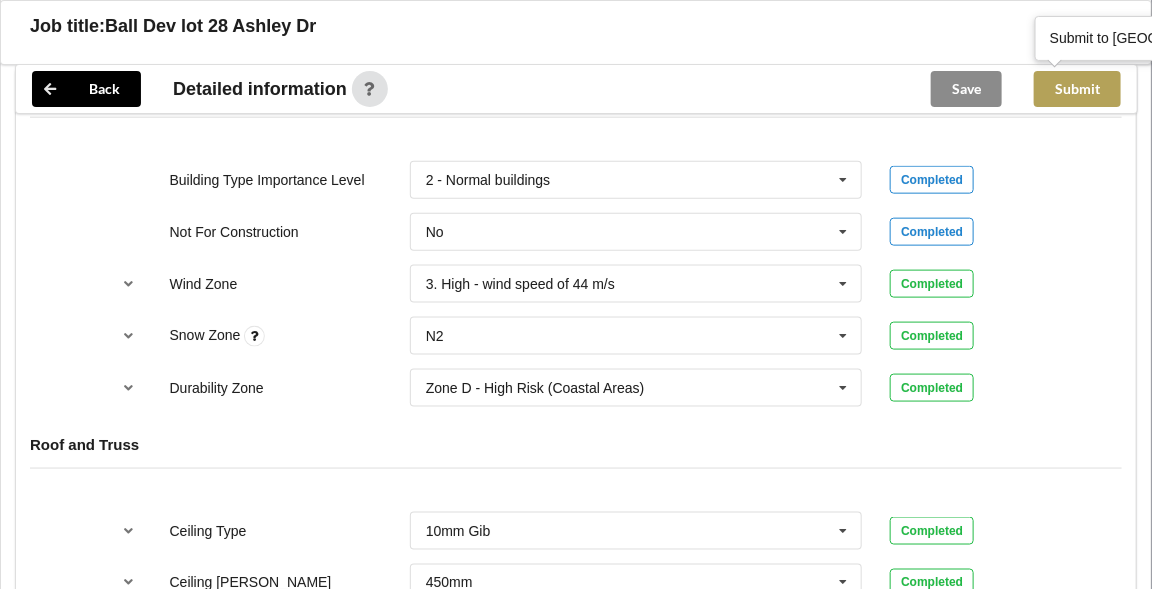 click on "Submit" at bounding box center (1077, 89) 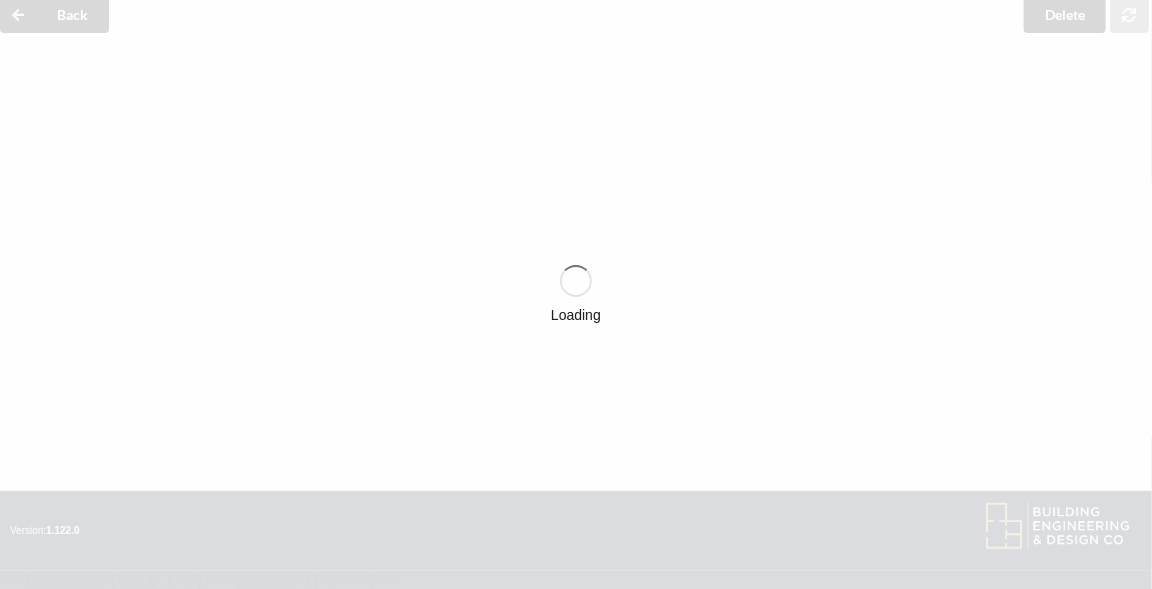 scroll, scrollTop: 701, scrollLeft: 0, axis: vertical 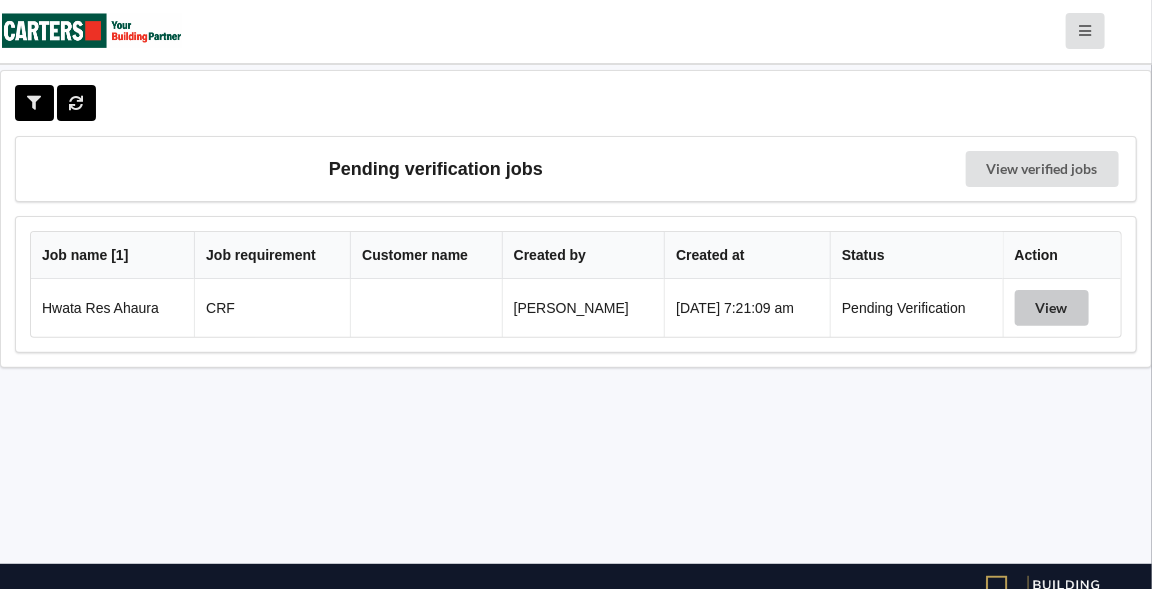 click on "View" at bounding box center [1052, 308] 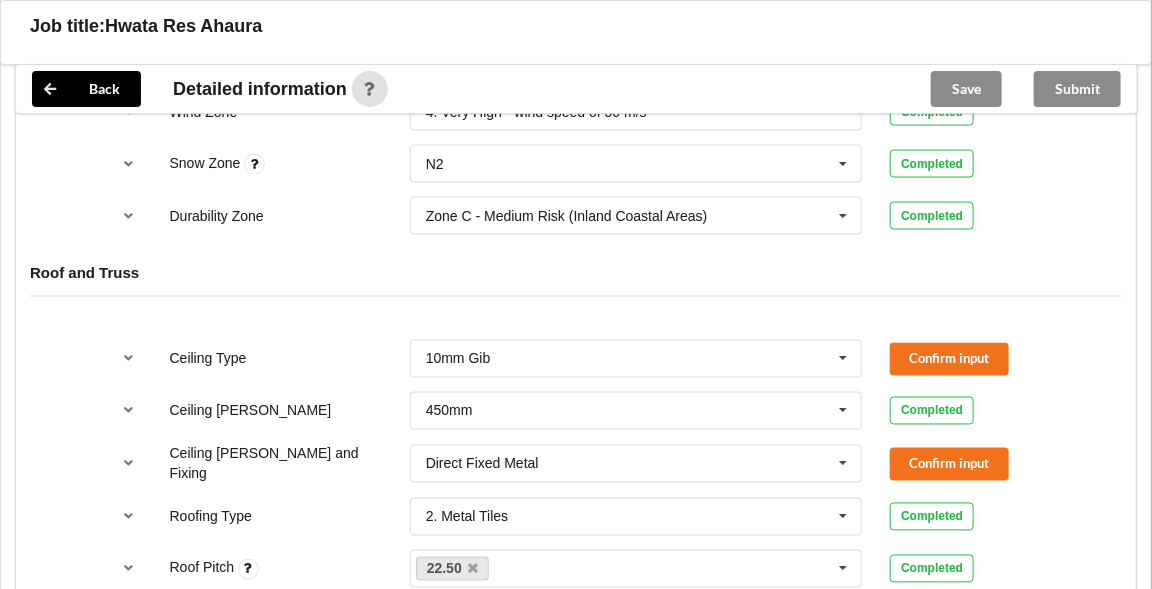 scroll, scrollTop: 990, scrollLeft: 0, axis: vertical 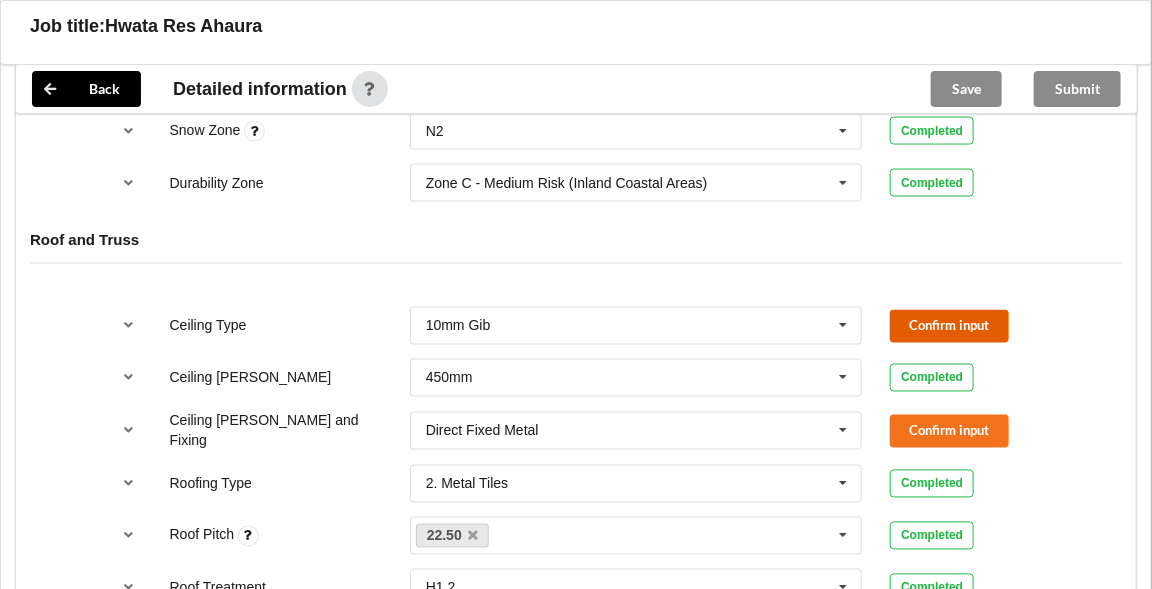 click on "Confirm input" at bounding box center [949, 326] 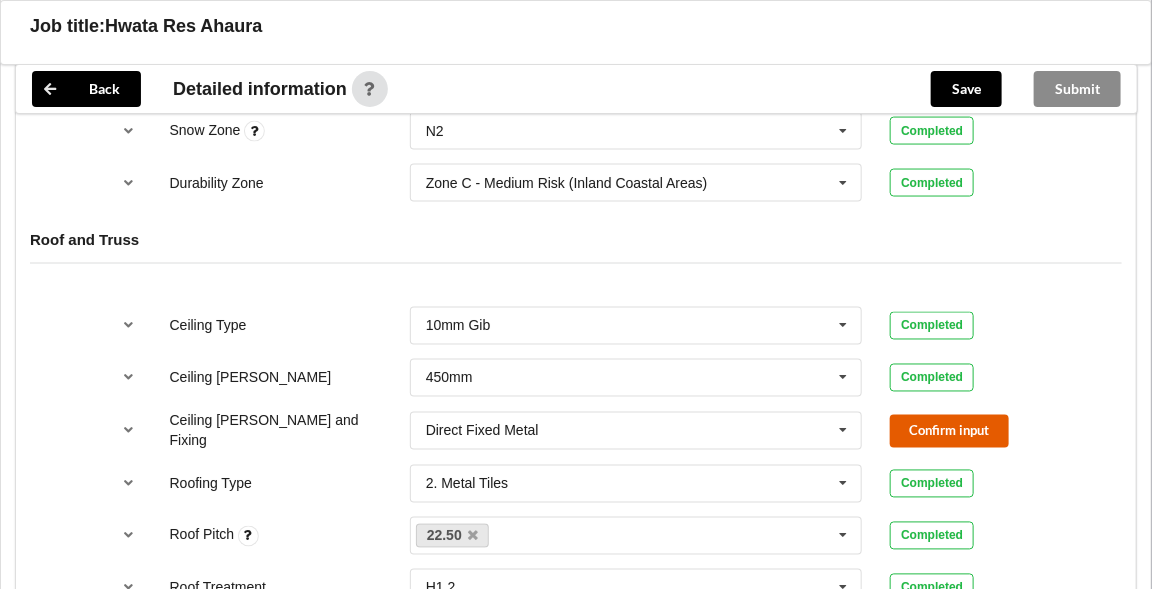 click on "Confirm input" at bounding box center (949, 431) 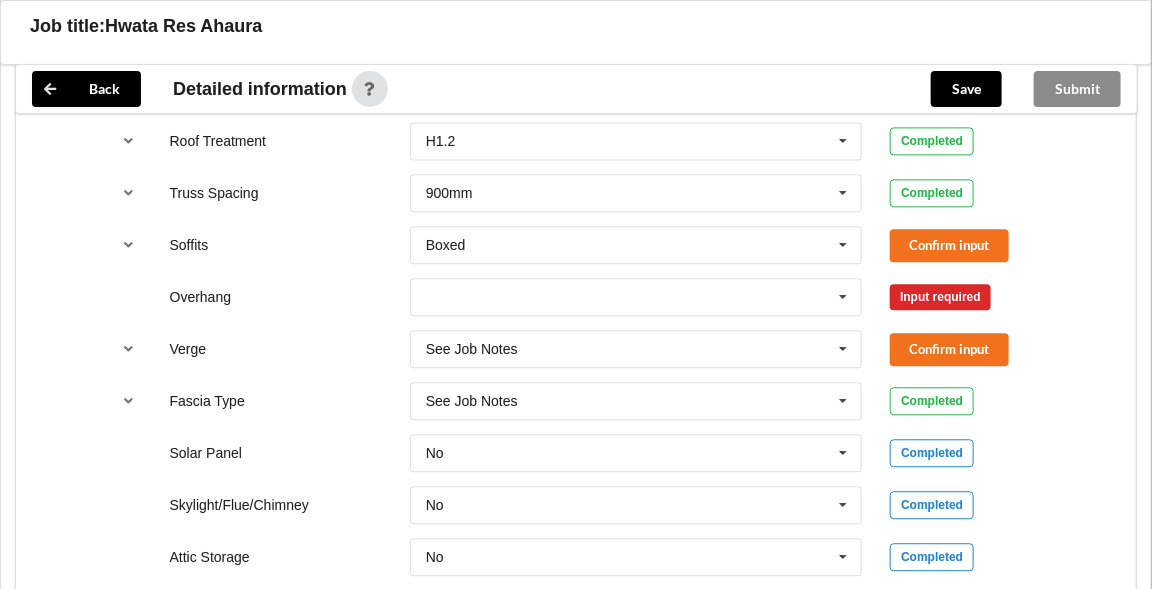 scroll, scrollTop: 1435, scrollLeft: 0, axis: vertical 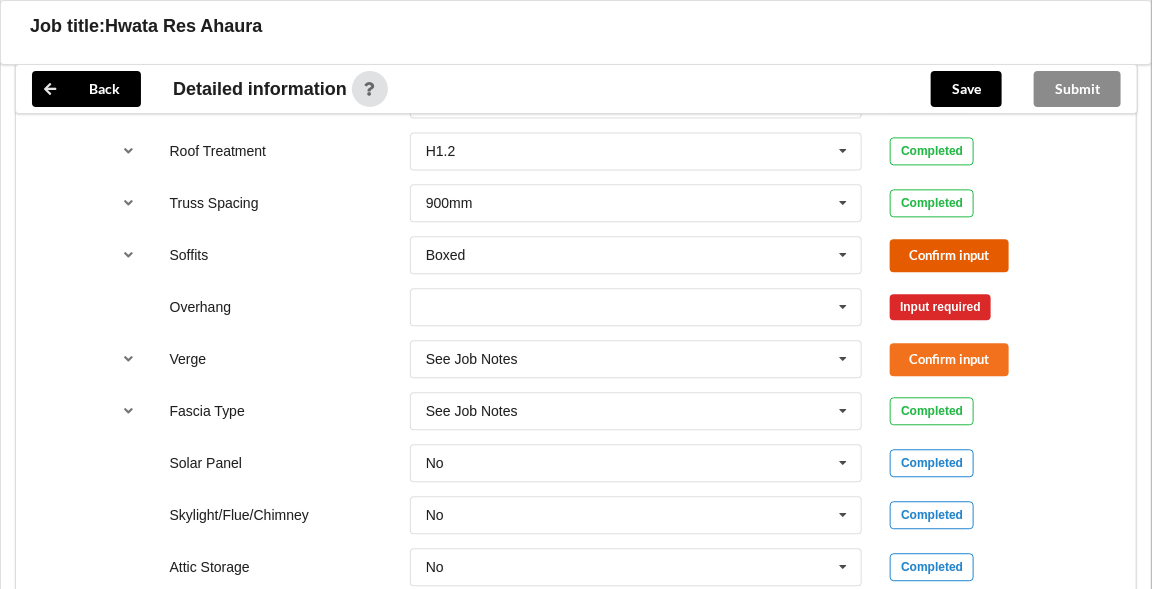 click on "Confirm input" at bounding box center [949, 255] 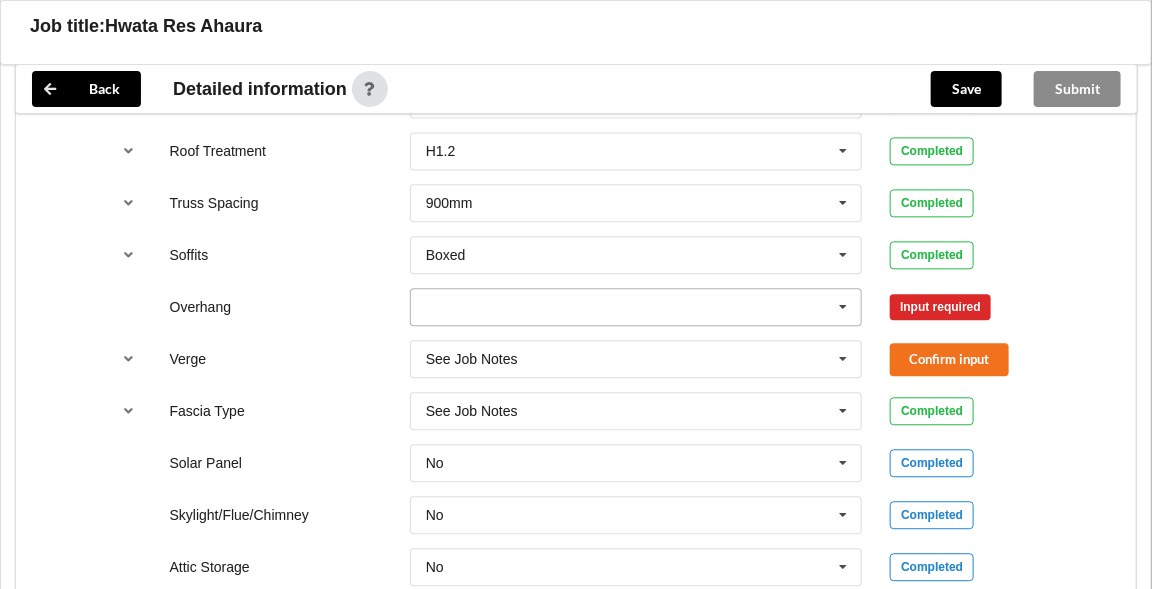 click at bounding box center [844, 307] 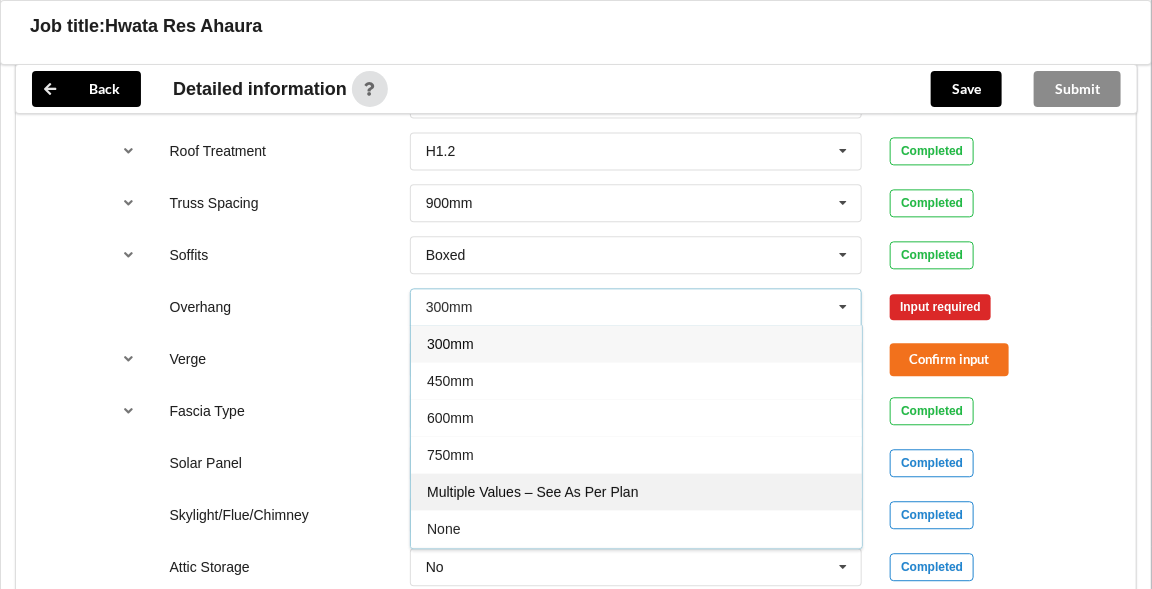 click on "Multiple Values – See As Per Plan" at bounding box center (532, 492) 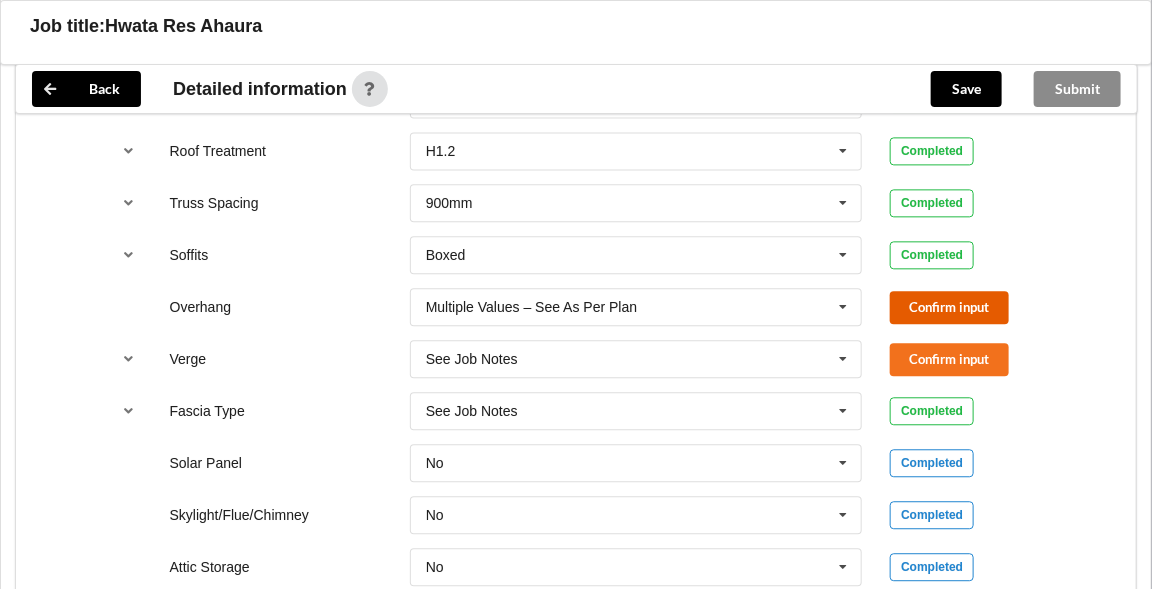click on "Confirm input" at bounding box center [949, 307] 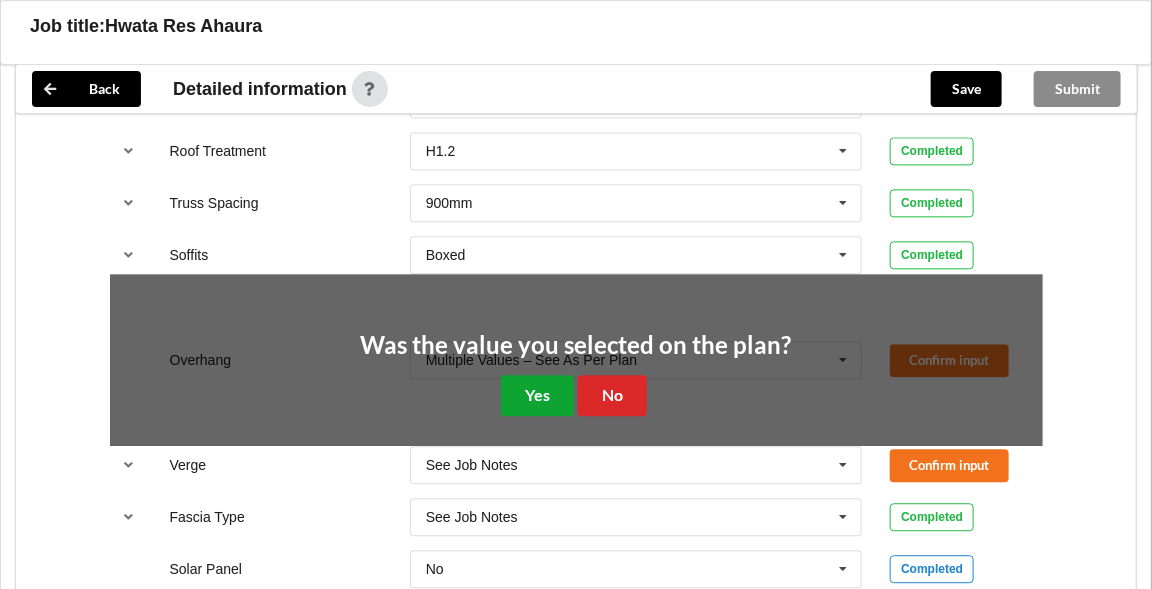 click on "Yes" at bounding box center [537, 395] 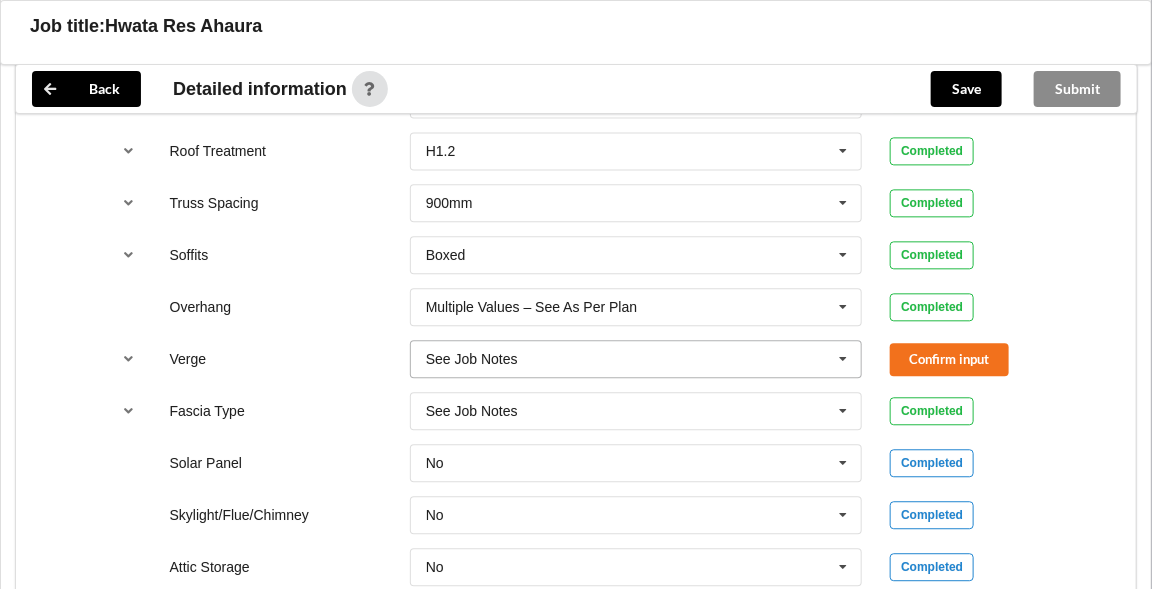 click at bounding box center (844, 359) 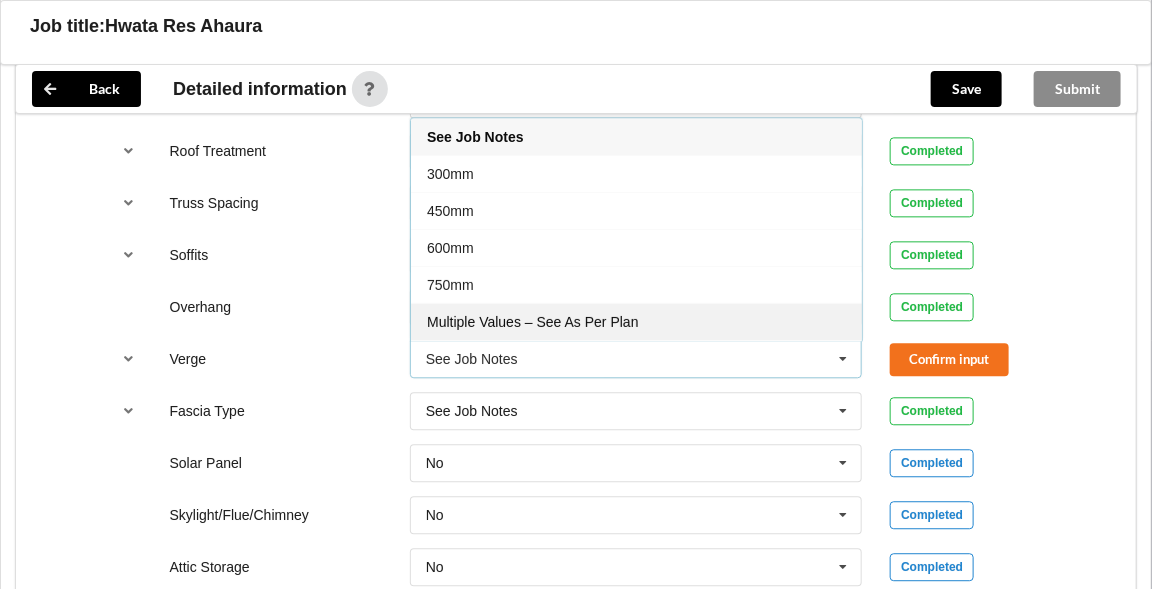 click on "Multiple Values – See As Per Plan" at bounding box center [532, 322] 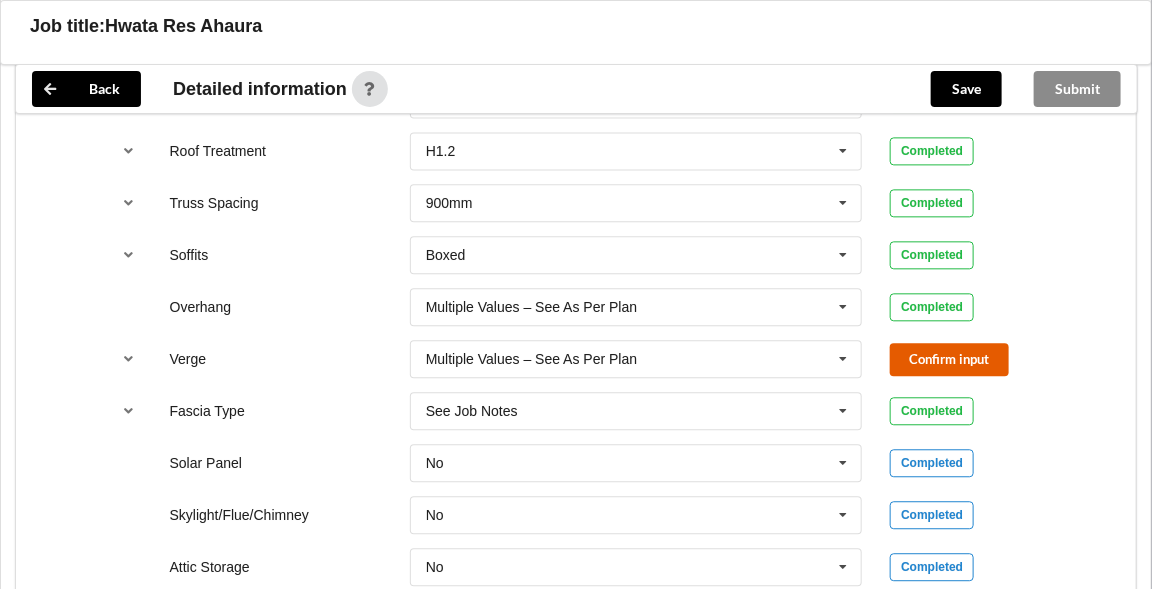 click on "Confirm input" at bounding box center (949, 359) 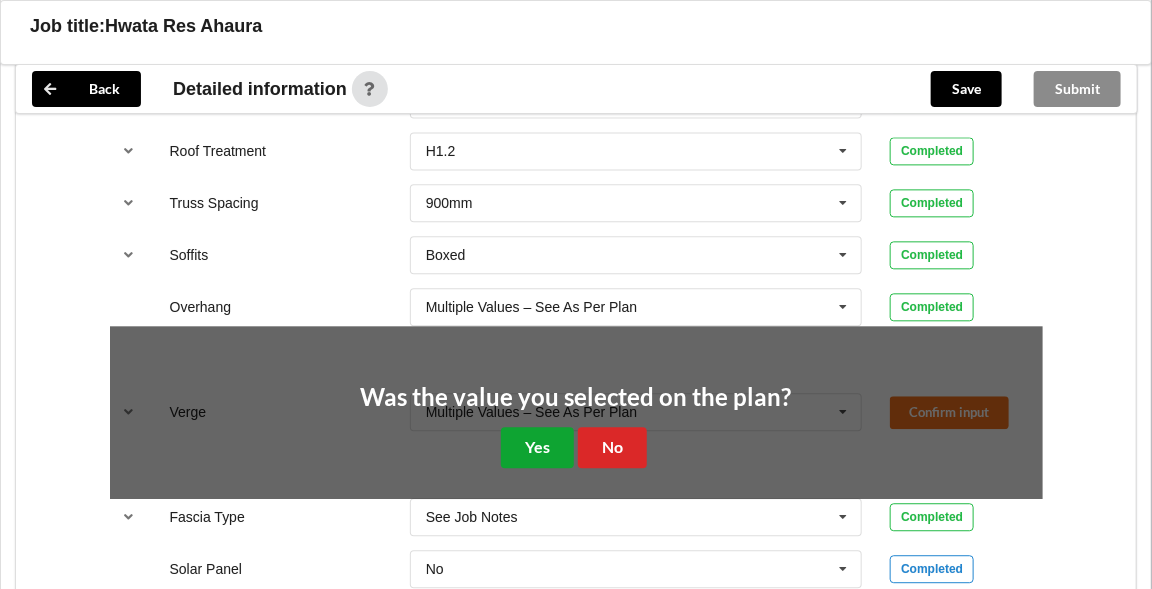 click on "Yes" at bounding box center (537, 447) 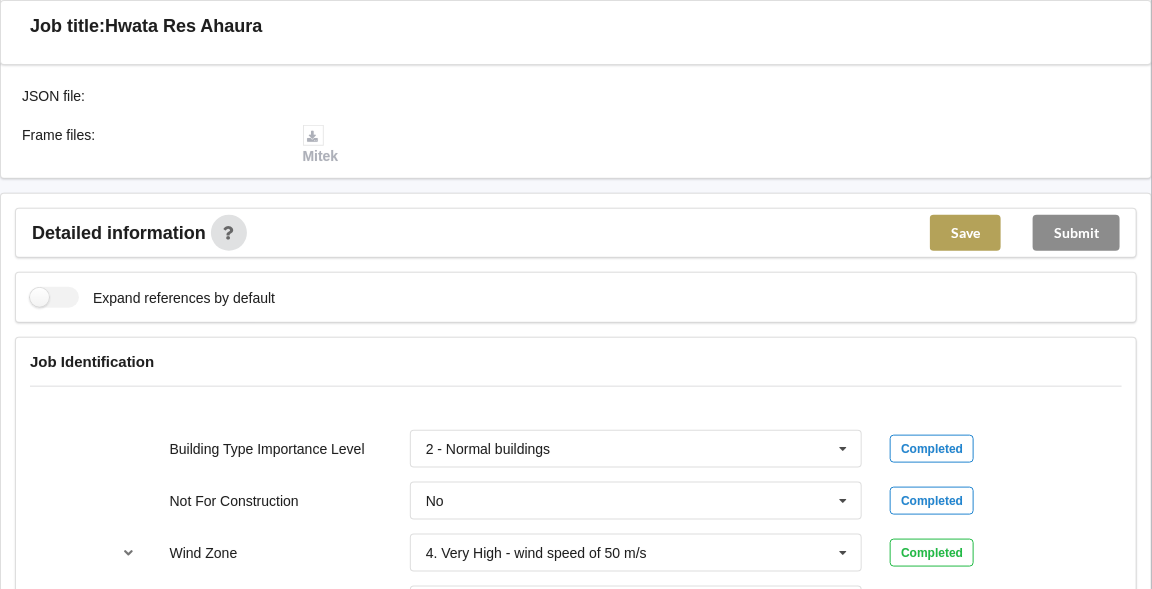 click on "Save" at bounding box center (965, 233) 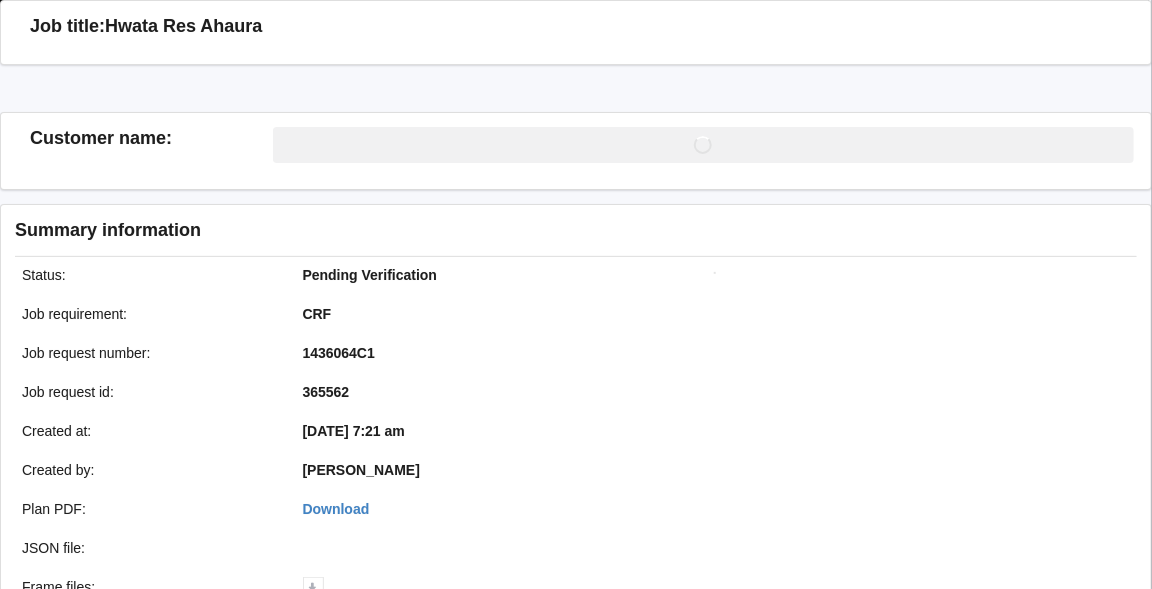 scroll, scrollTop: 525, scrollLeft: 0, axis: vertical 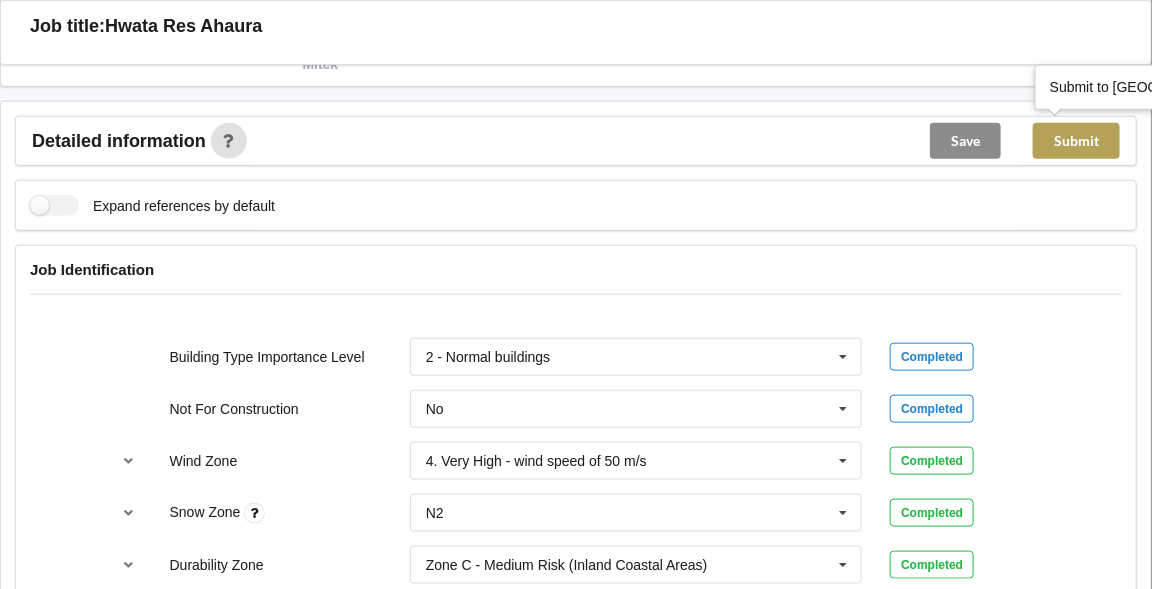 click on "Submit" at bounding box center [1076, 141] 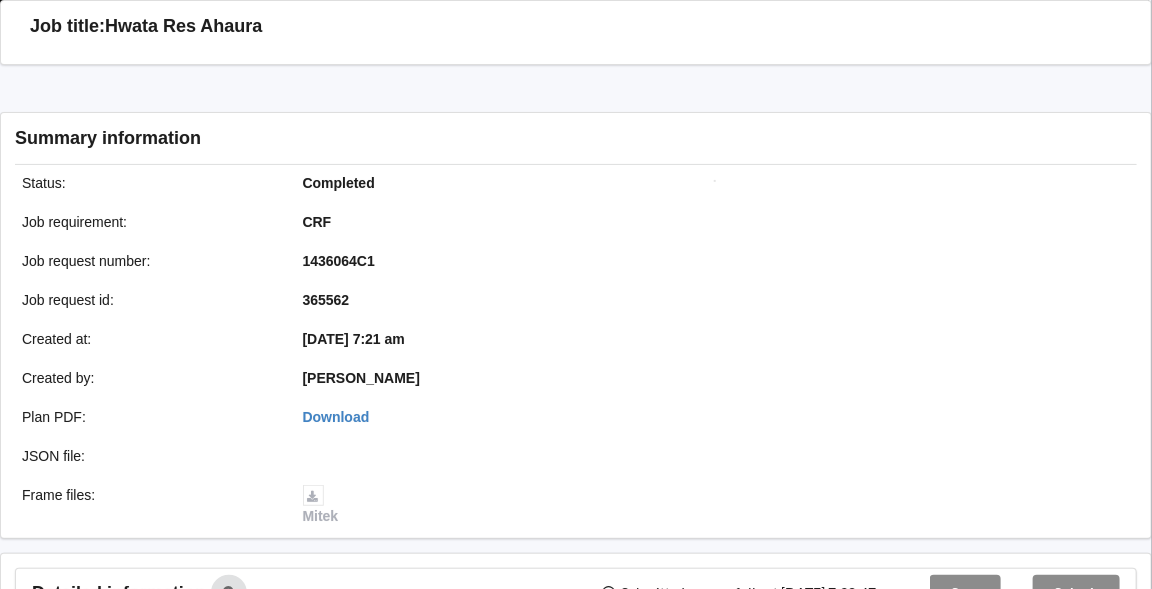 scroll, scrollTop: 525, scrollLeft: 0, axis: vertical 